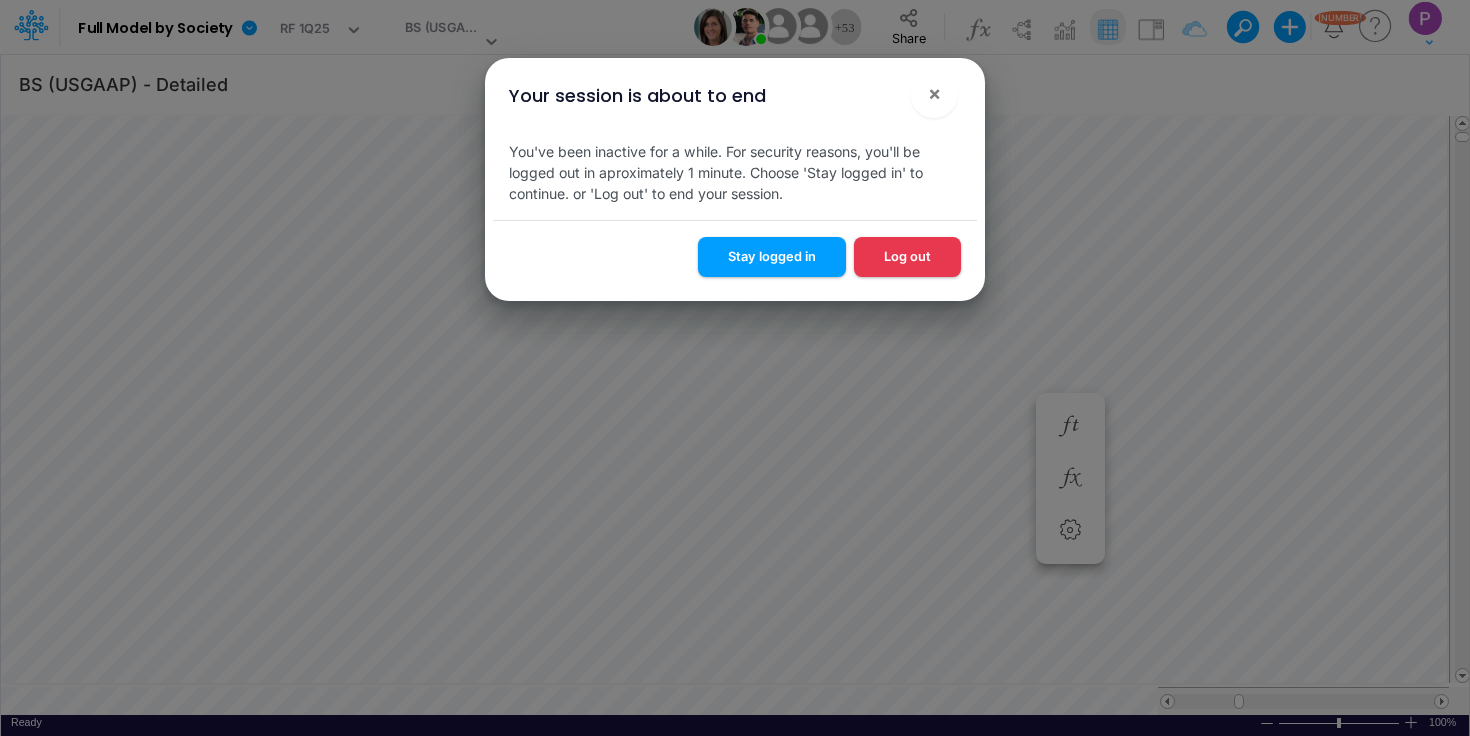 scroll, scrollTop: 0, scrollLeft: 0, axis: both 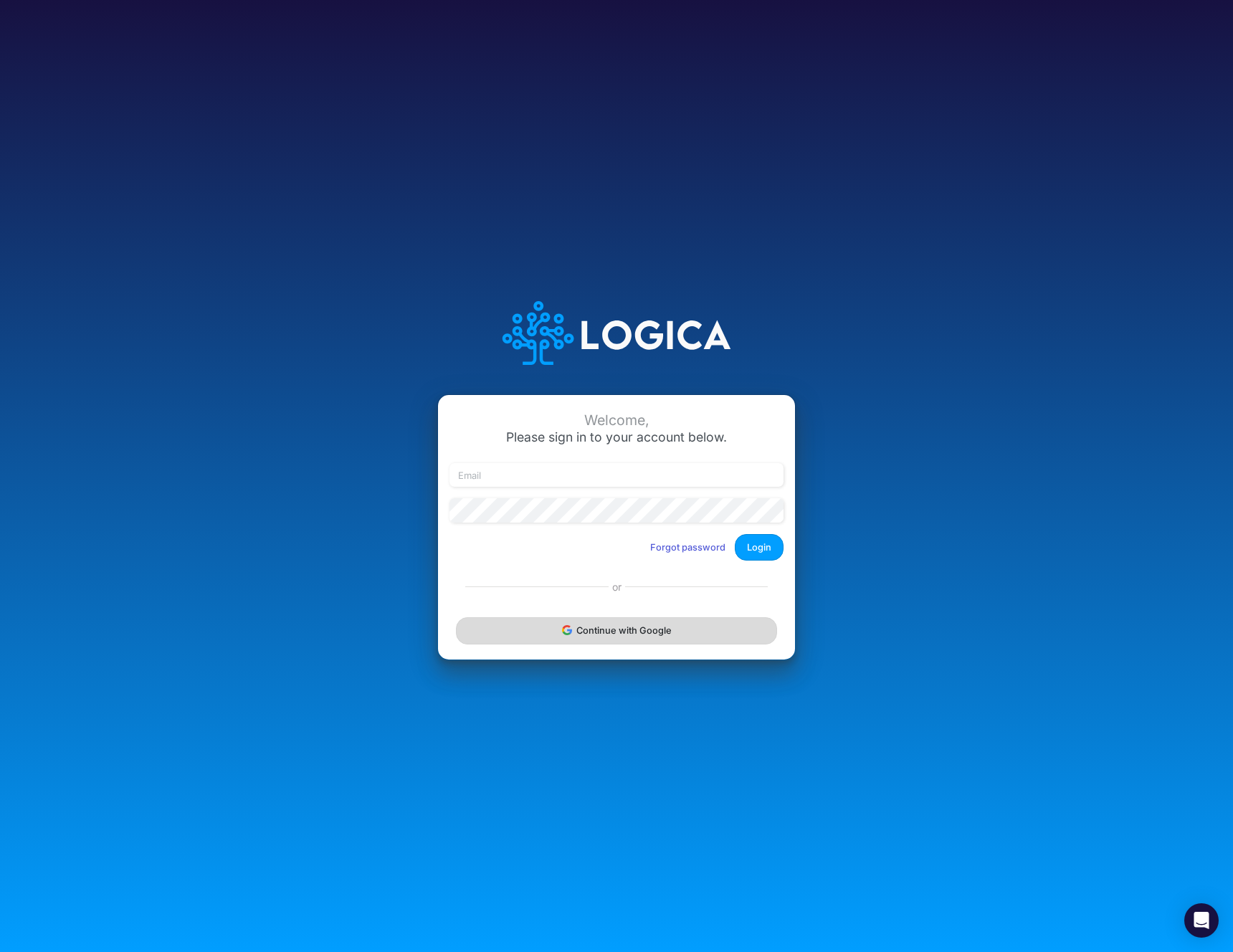 click on "Continue with Google" at bounding box center [616, 630] 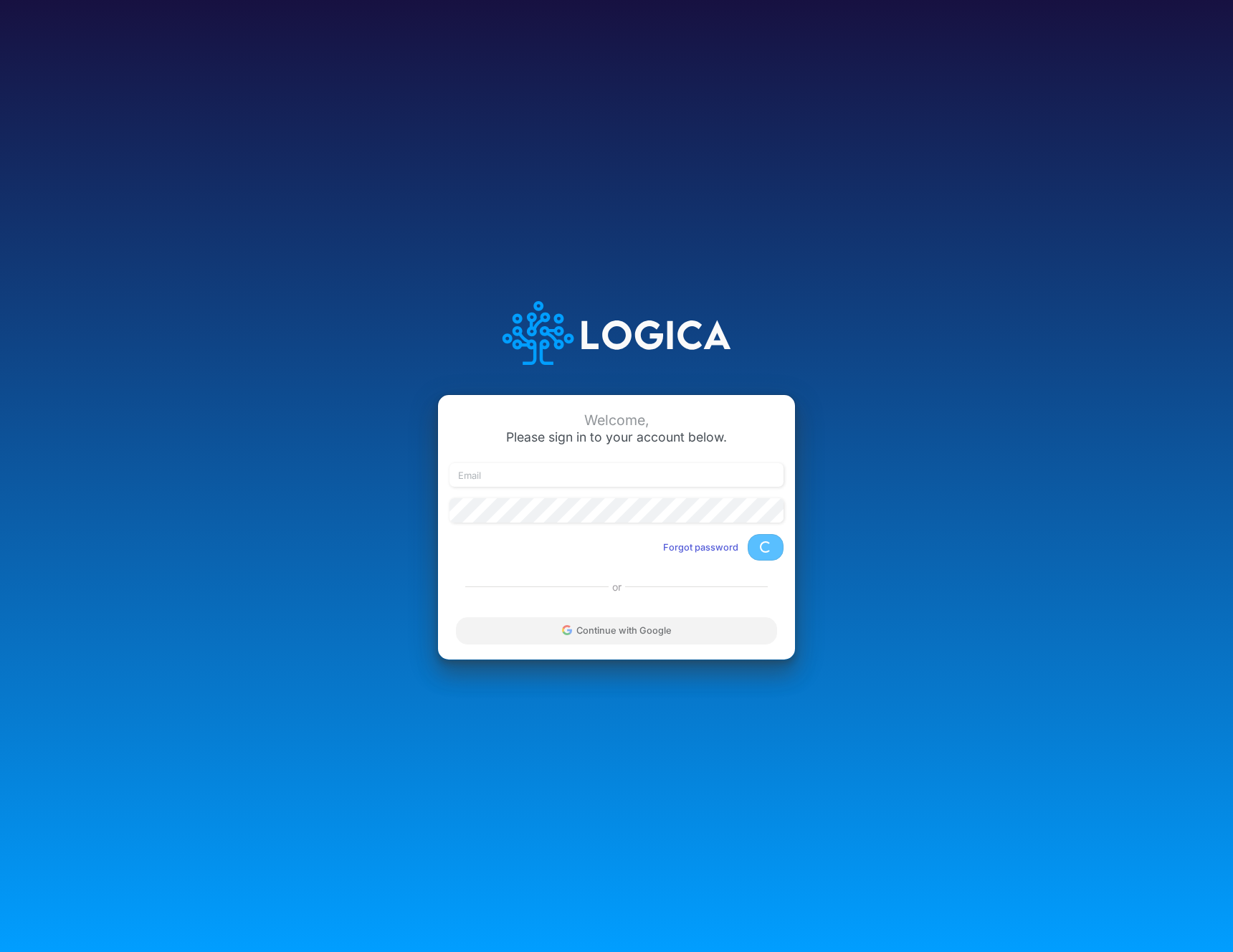 scroll, scrollTop: 0, scrollLeft: 0, axis: both 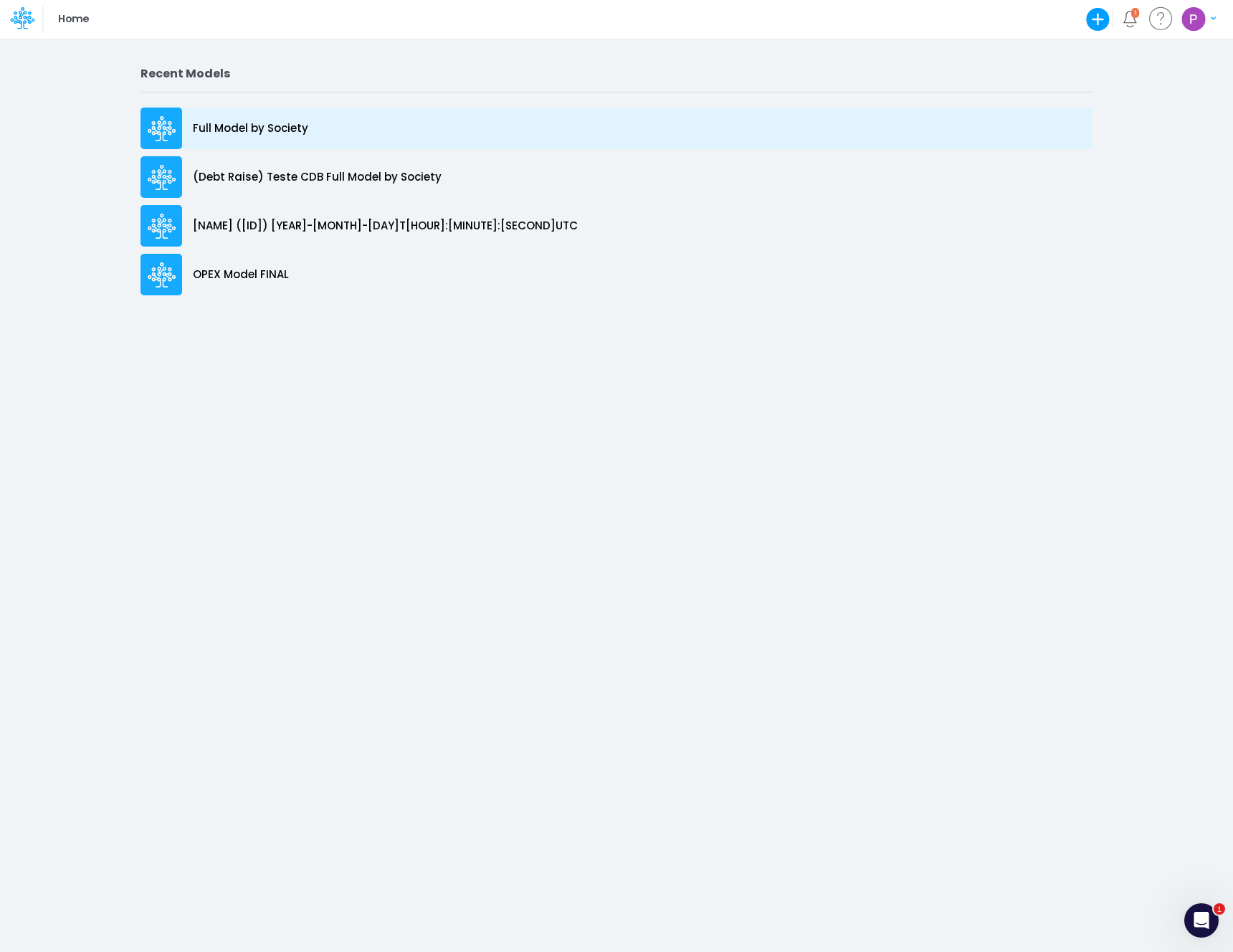 click on "Full Model by Society" at bounding box center [250, 128] 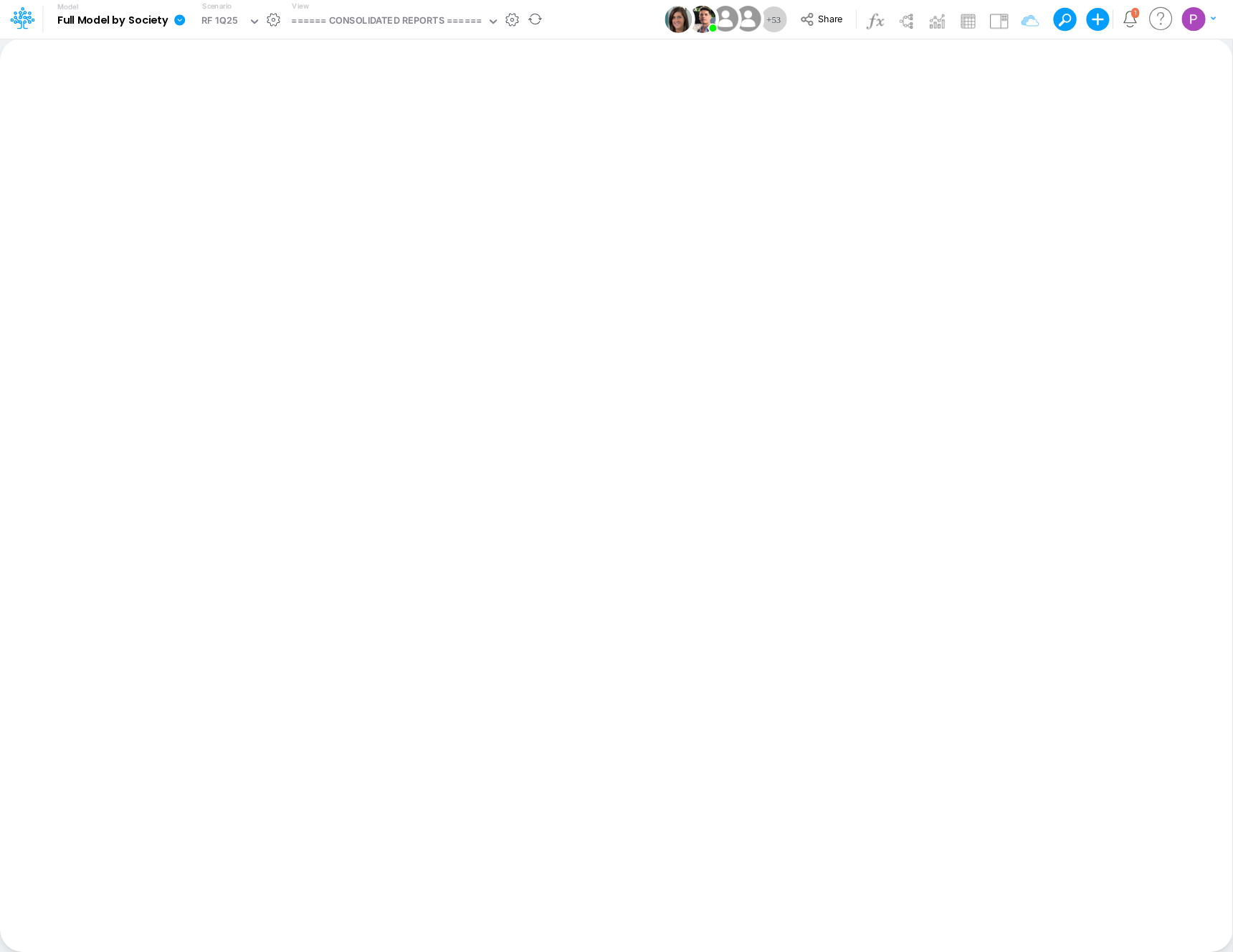 click on "View ====== CONSOLIDATED REPORTS ======" at bounding box center [393, 19] 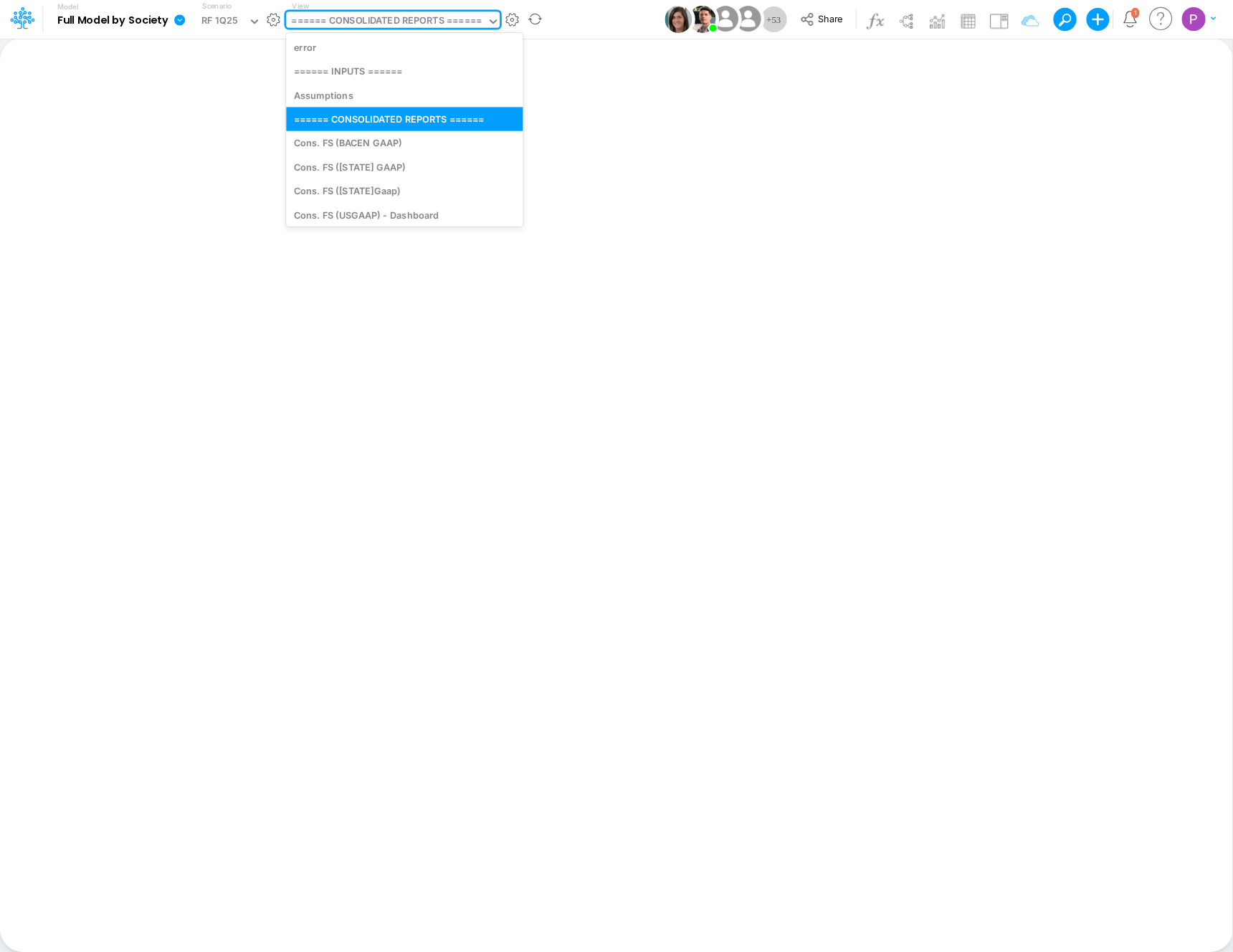 click on "====== CONSOLIDATED REPORTS ======" at bounding box center [386, 22] 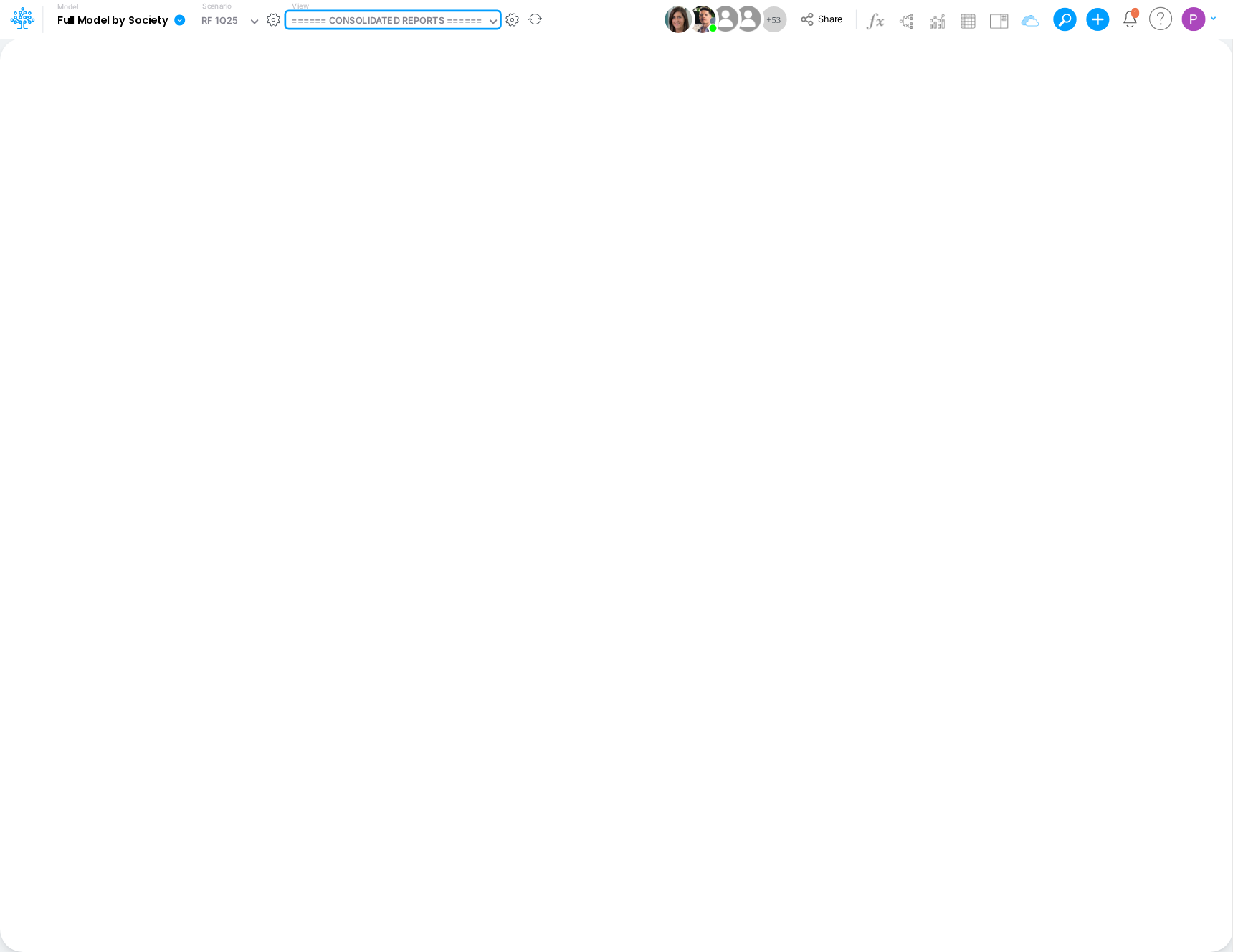 click on "====== CONSOLIDATED REPORTS ======" at bounding box center (386, 22) 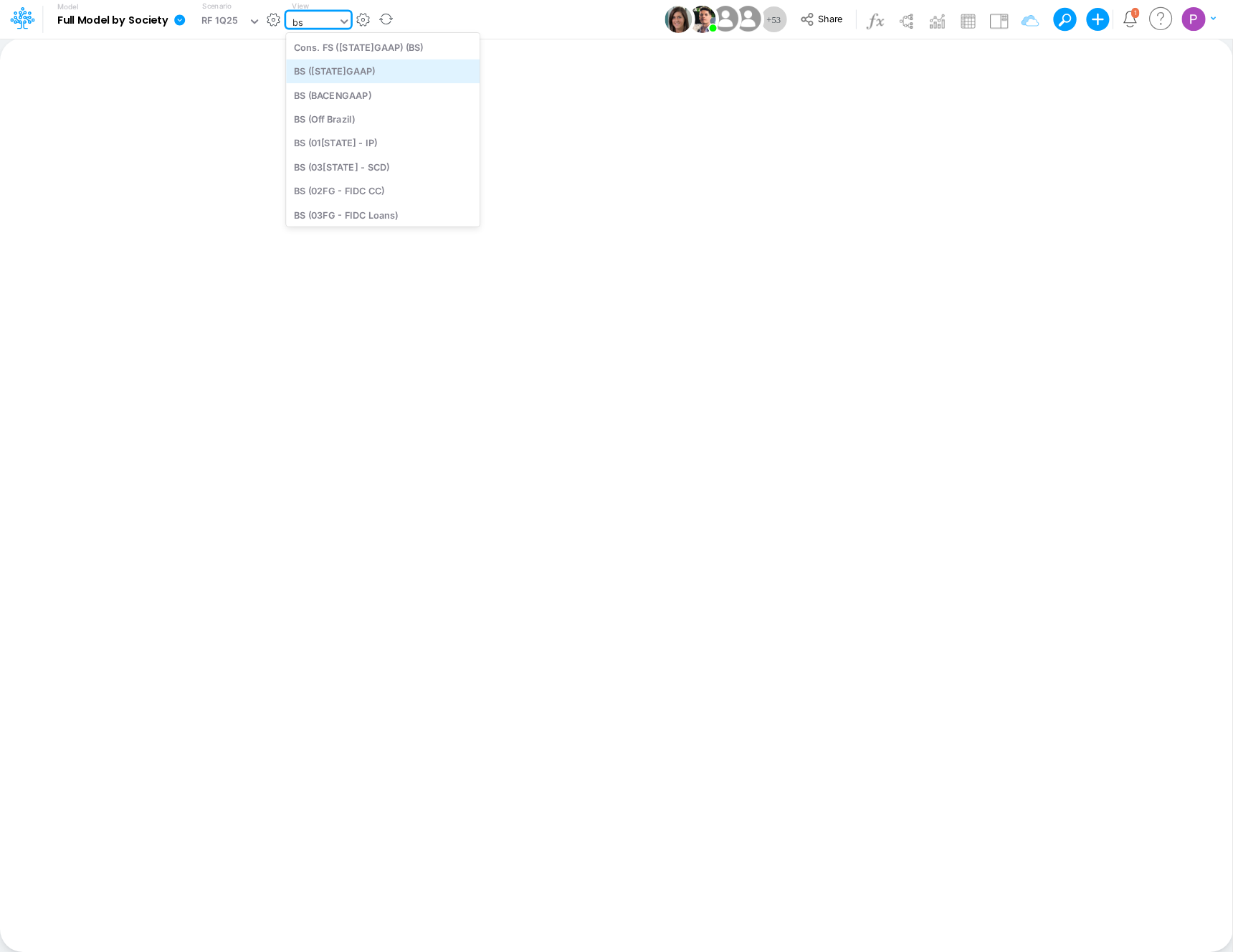 click on "BS (USGAAP)" at bounding box center (383, 71) 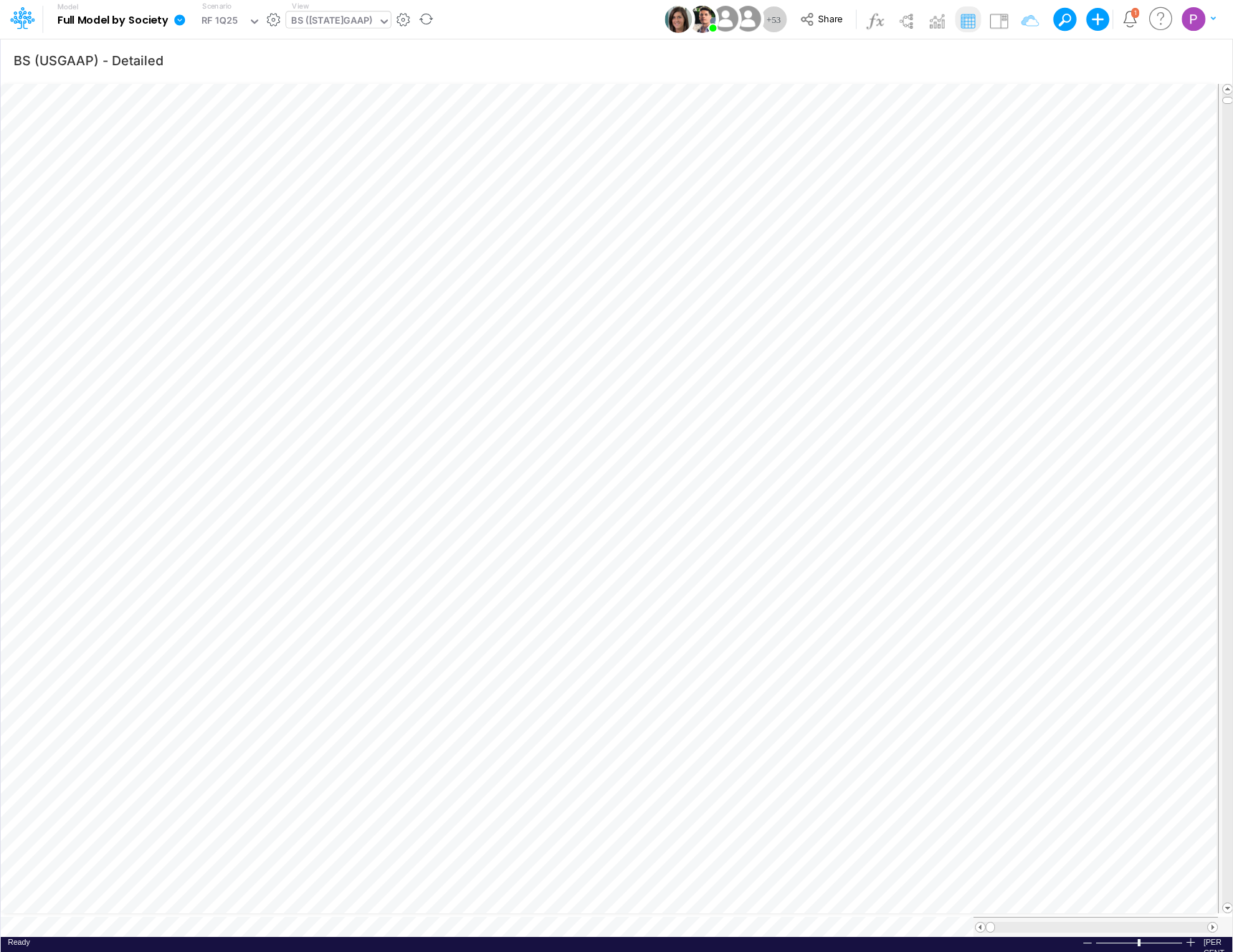scroll, scrollTop: 6, scrollLeft: 1, axis: both 